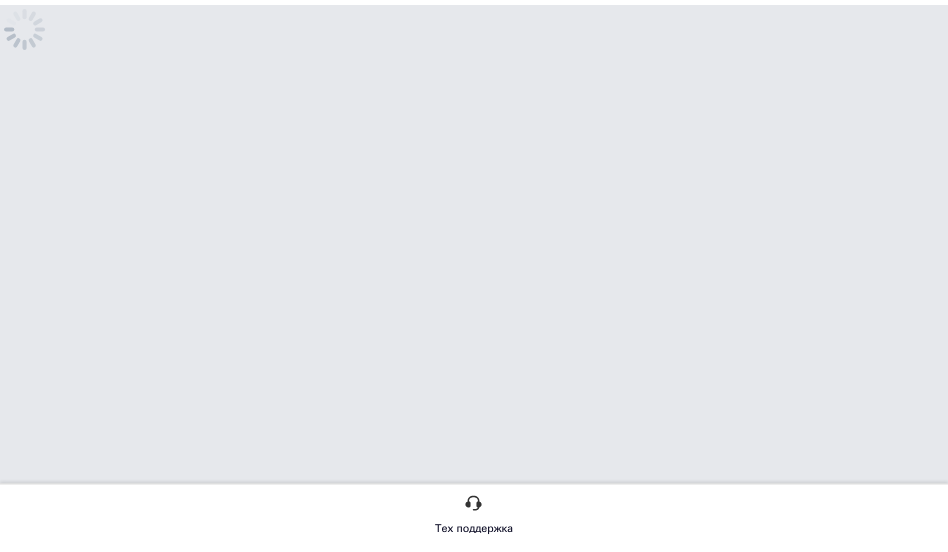 scroll, scrollTop: 0, scrollLeft: 0, axis: both 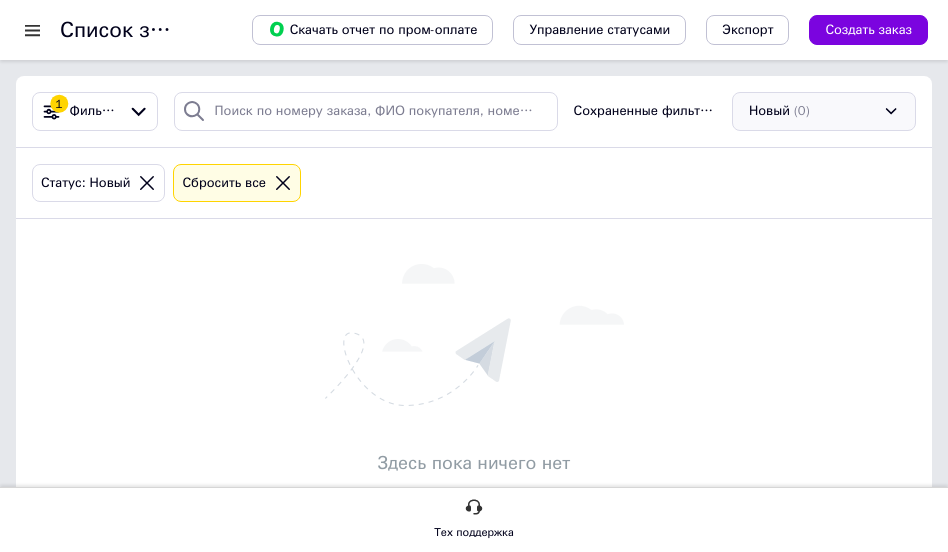 click on "Новый (0)" at bounding box center (824, 111) 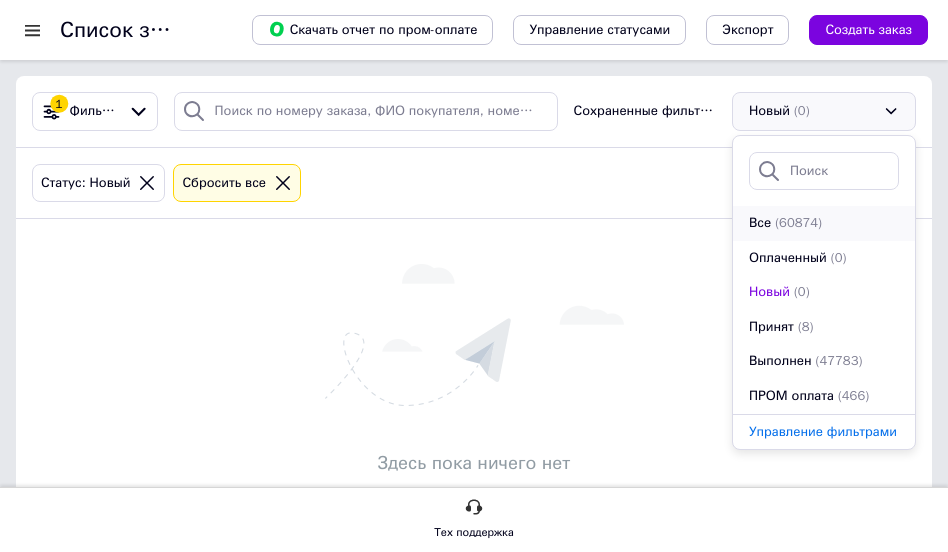 click on "(60874)" at bounding box center (798, 222) 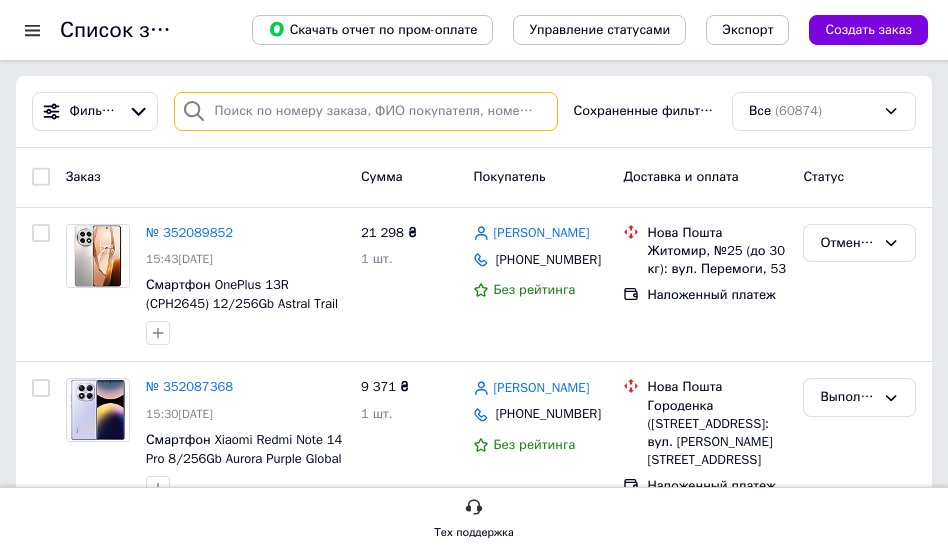 paste on "352089852" 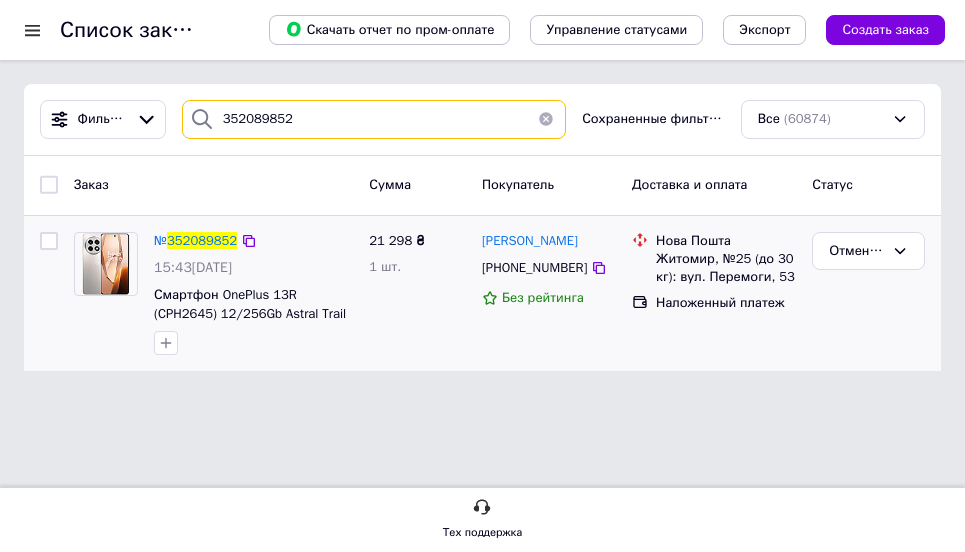 type on "352089852" 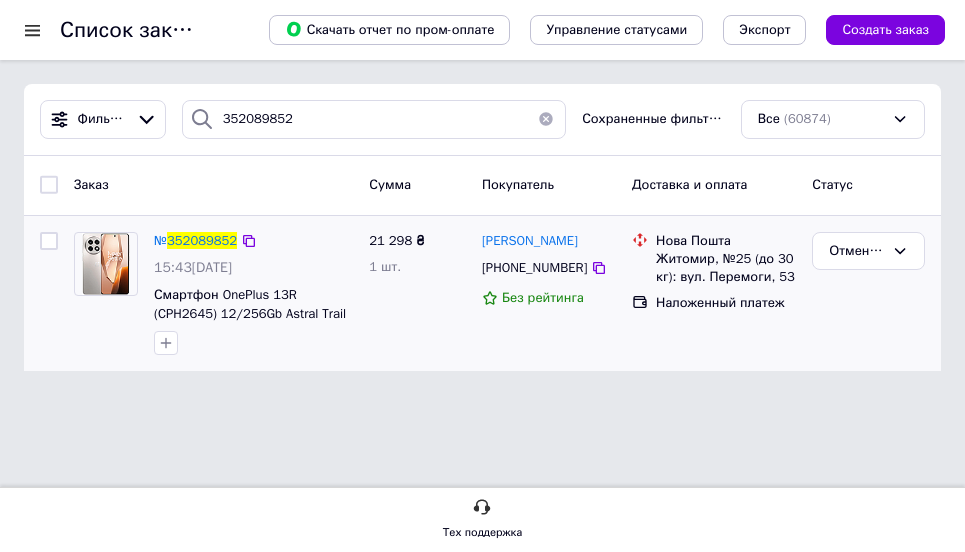 click on "Дмитро ФОТЬЯНОВ +380504714767 Без рейтинга" at bounding box center (549, 294) 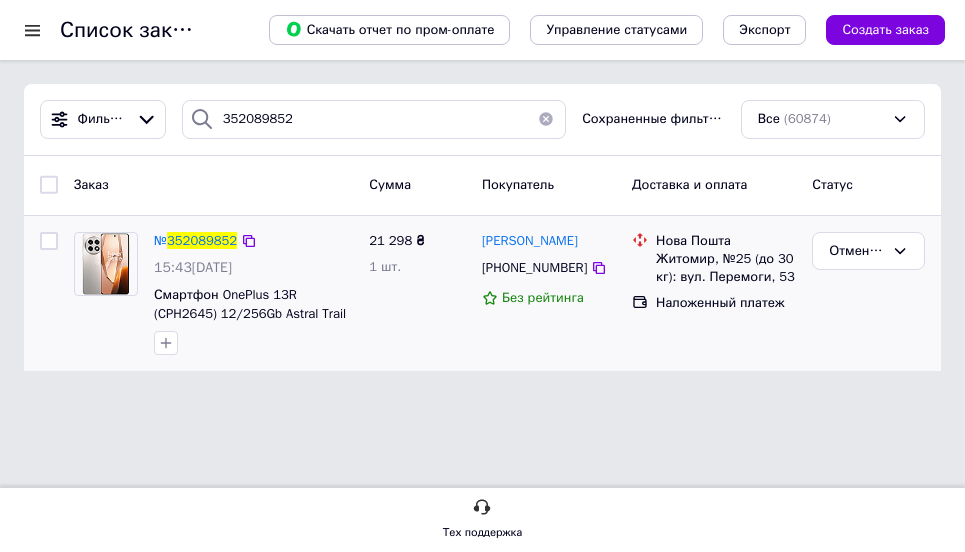 click on "Дмитро ФОТЬЯНОВ +380504714767 Без рейтинга" at bounding box center [549, 294] 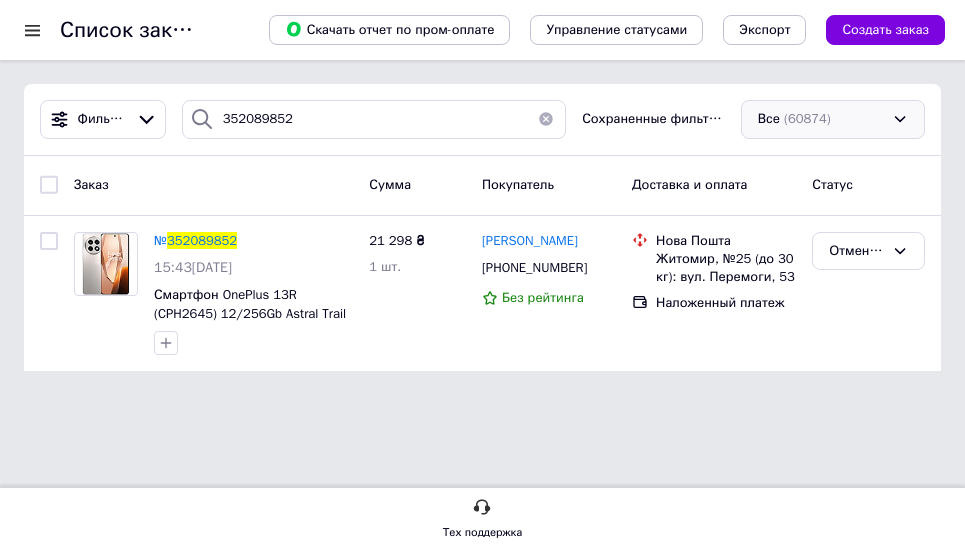 click on "Все (60874)" at bounding box center [833, 119] 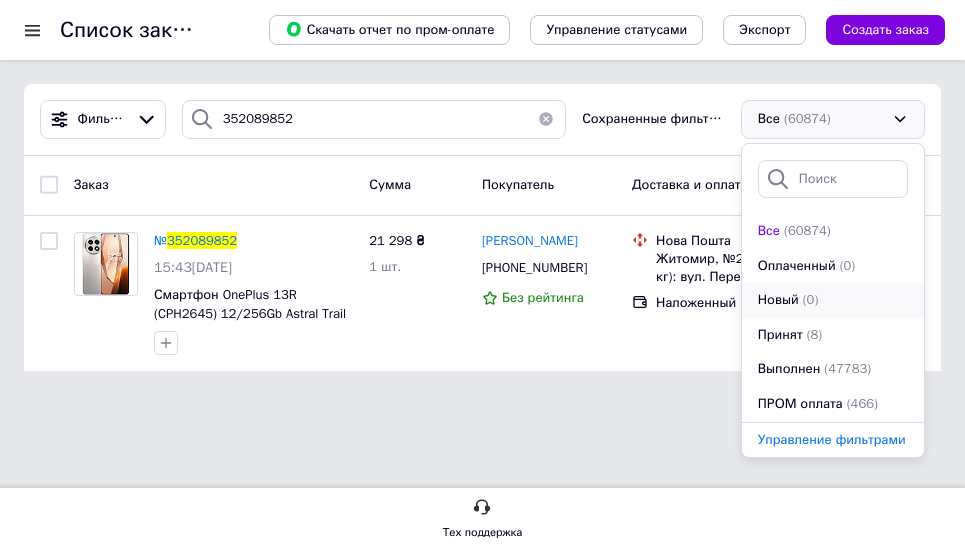 click on "Новый (0)" at bounding box center (833, 300) 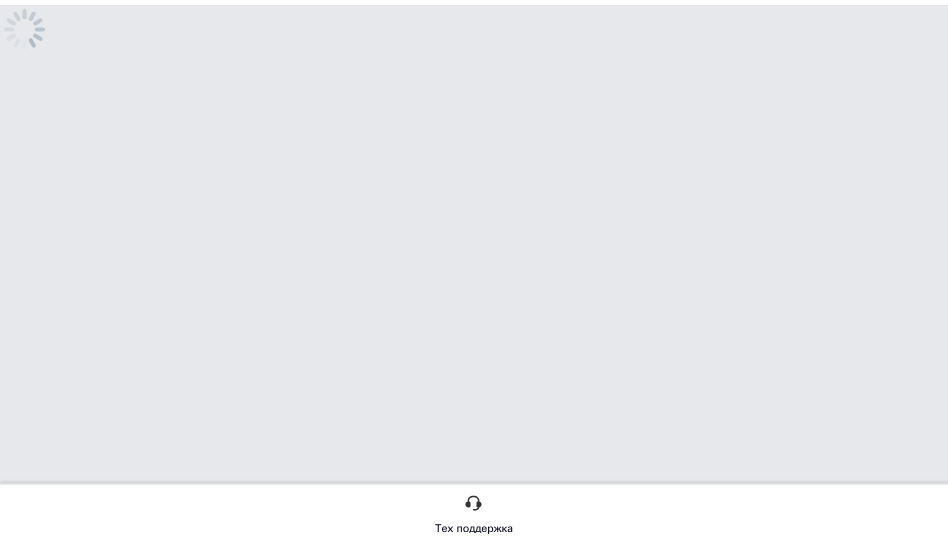 scroll, scrollTop: 0, scrollLeft: 0, axis: both 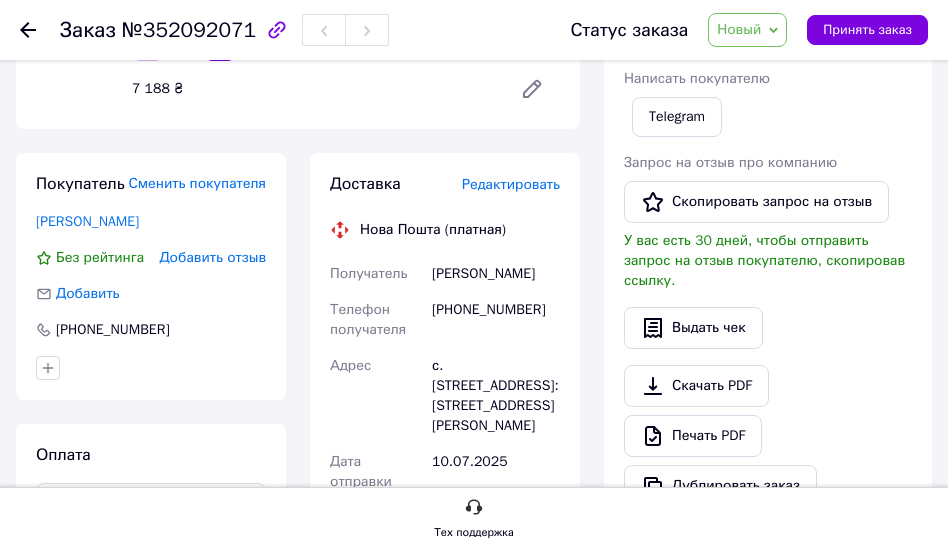 click on "[PHONE_NUMBER]" at bounding box center (496, 320) 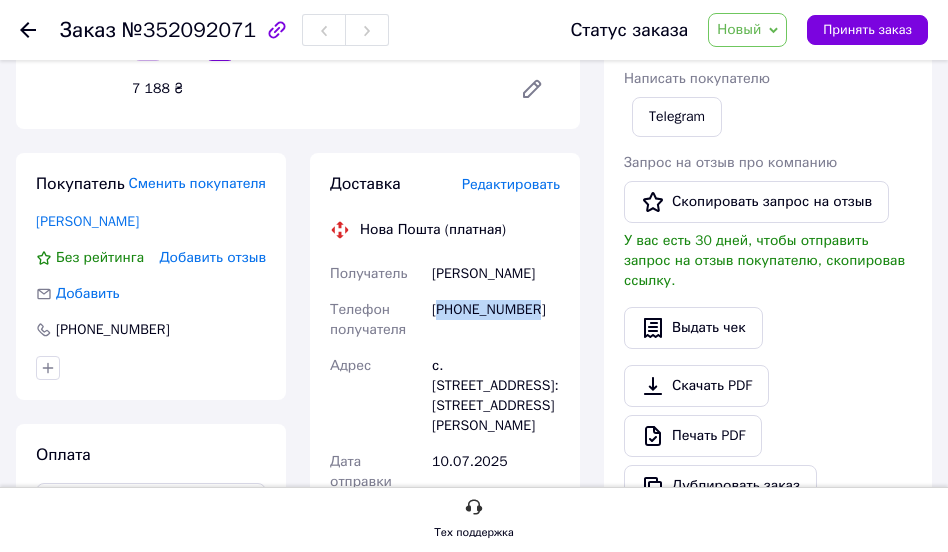 click on "[PHONE_NUMBER]" at bounding box center (496, 320) 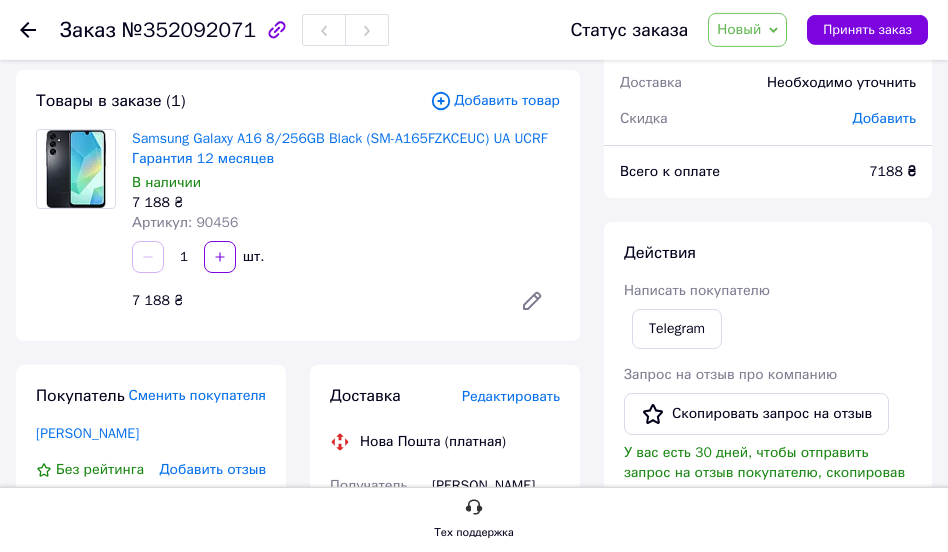 scroll, scrollTop: 0, scrollLeft: 0, axis: both 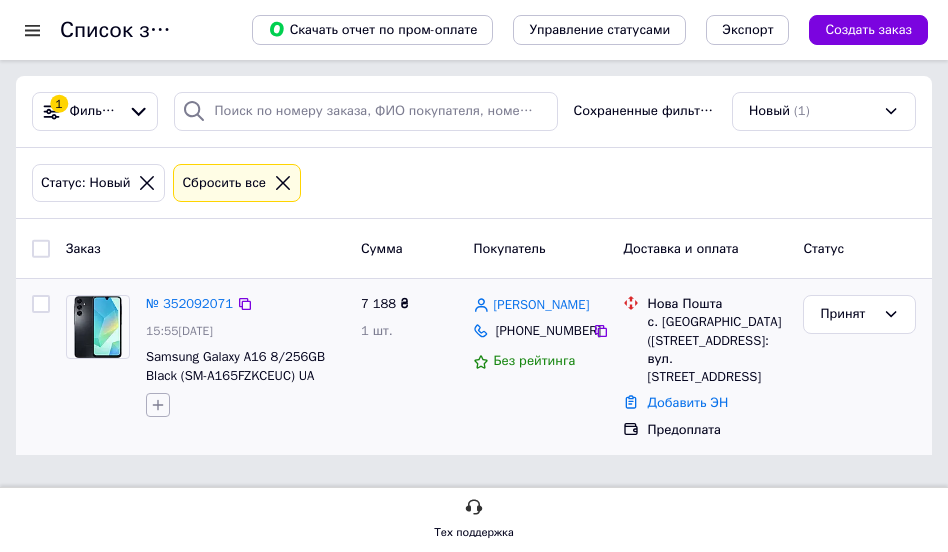 click 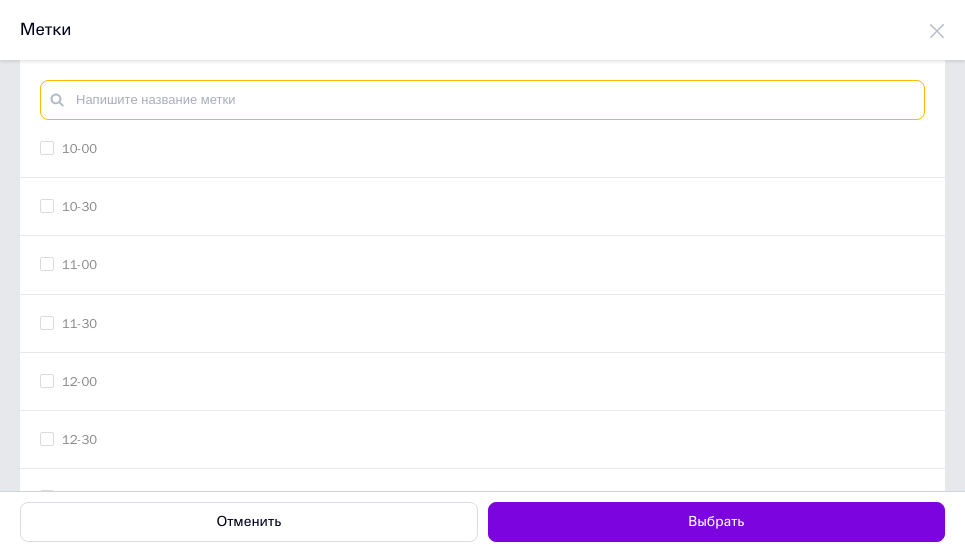 click at bounding box center [482, 100] 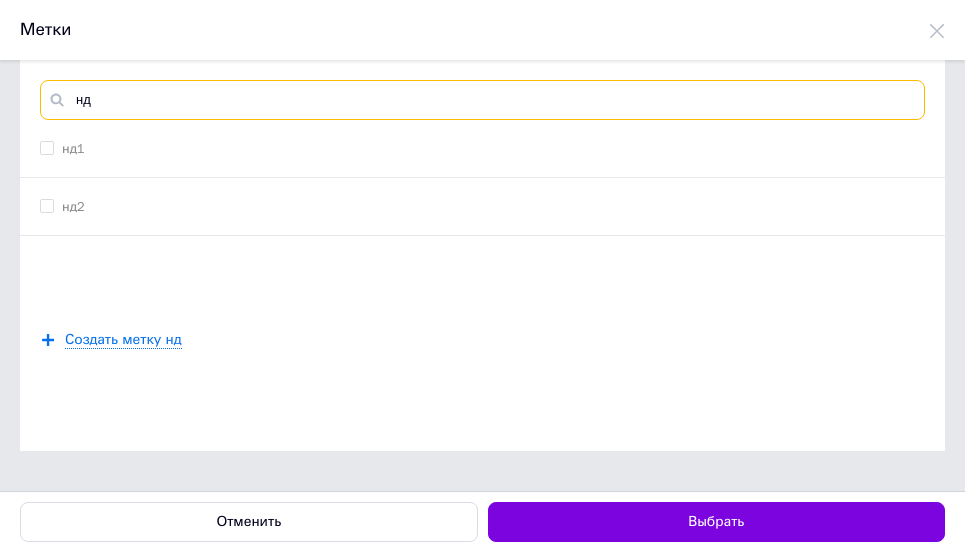 type on "нд" 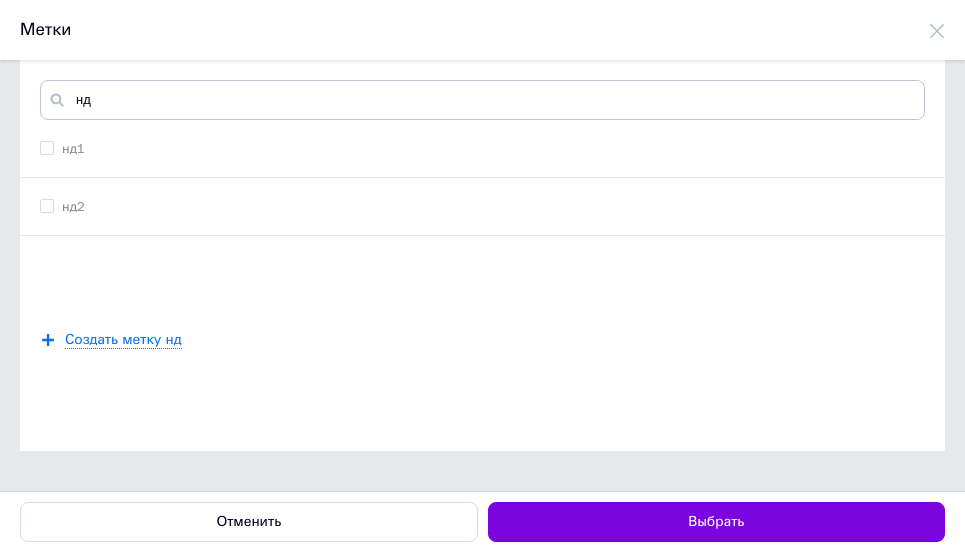 click on "нд1" at bounding box center (482, 149) 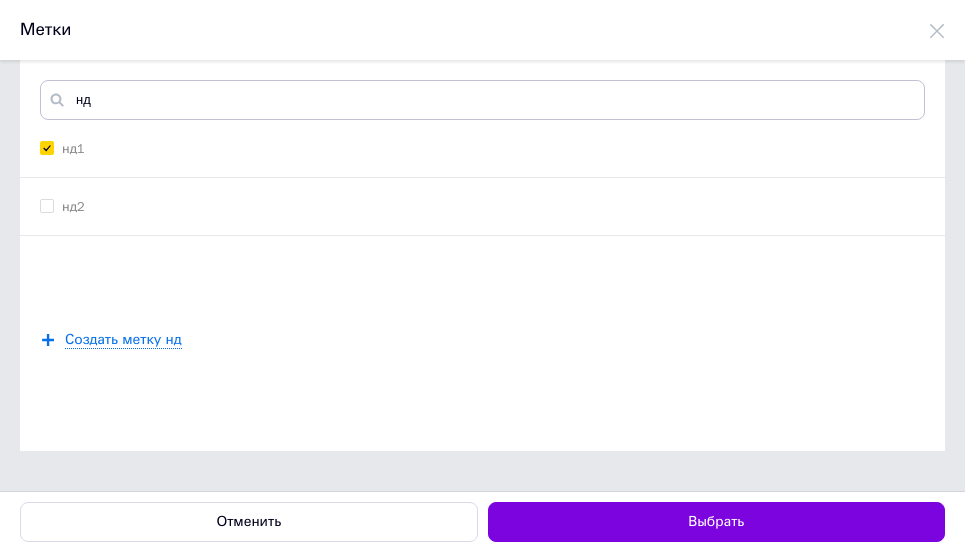 checkbox on "true" 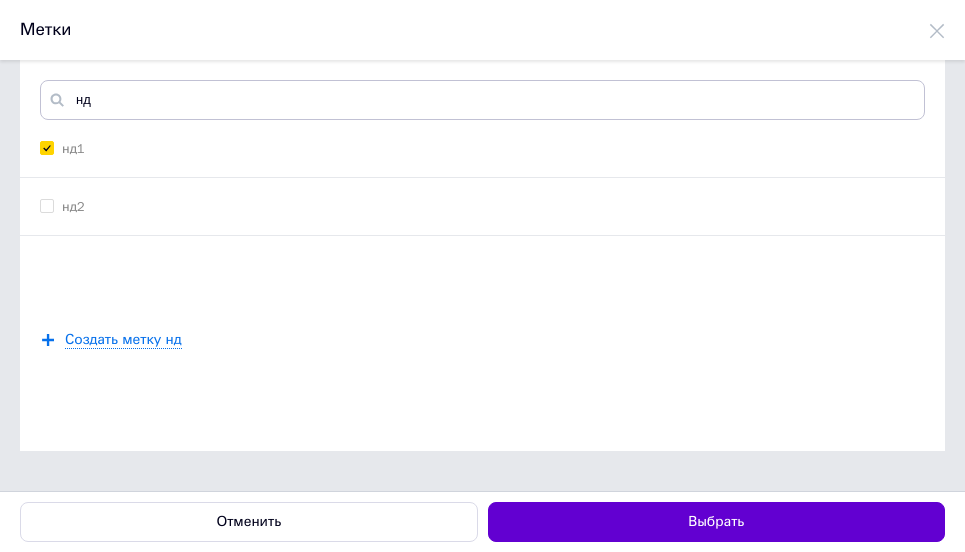 click on "Отменить Выбрать" at bounding box center (482, 521) 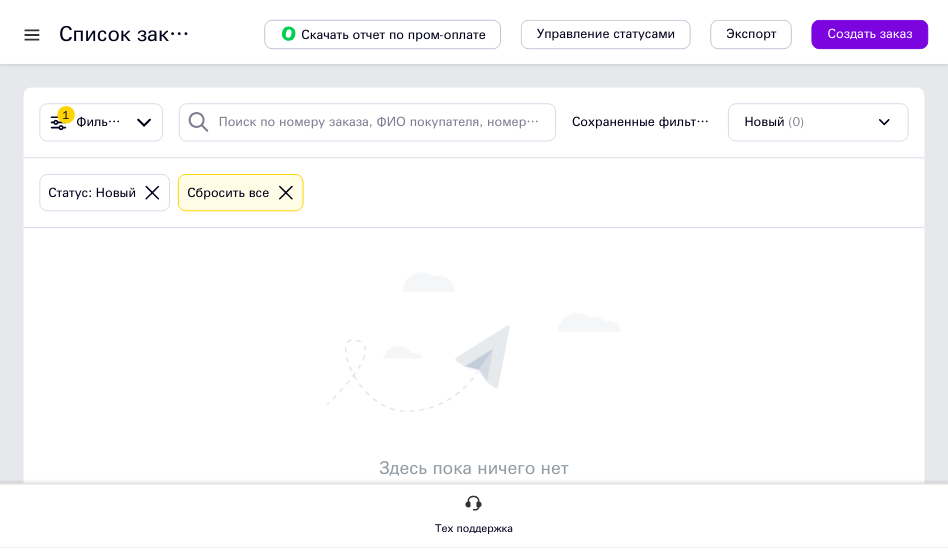 scroll, scrollTop: 0, scrollLeft: 0, axis: both 